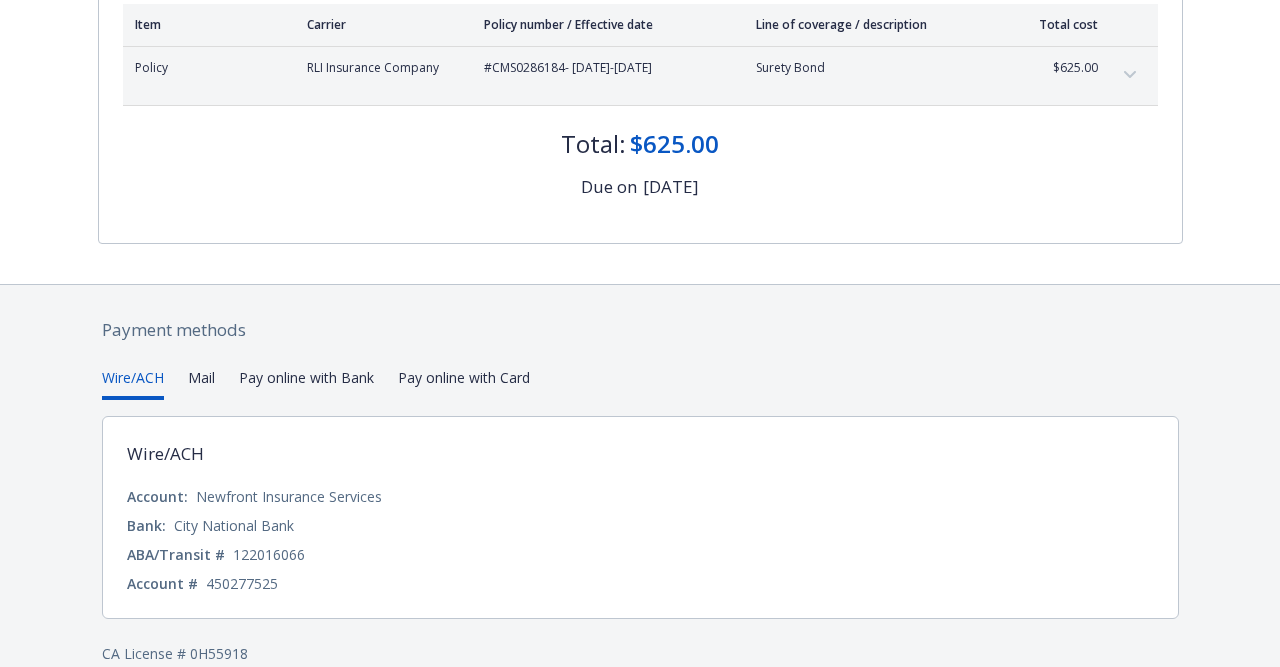 scroll, scrollTop: 442, scrollLeft: 0, axis: vertical 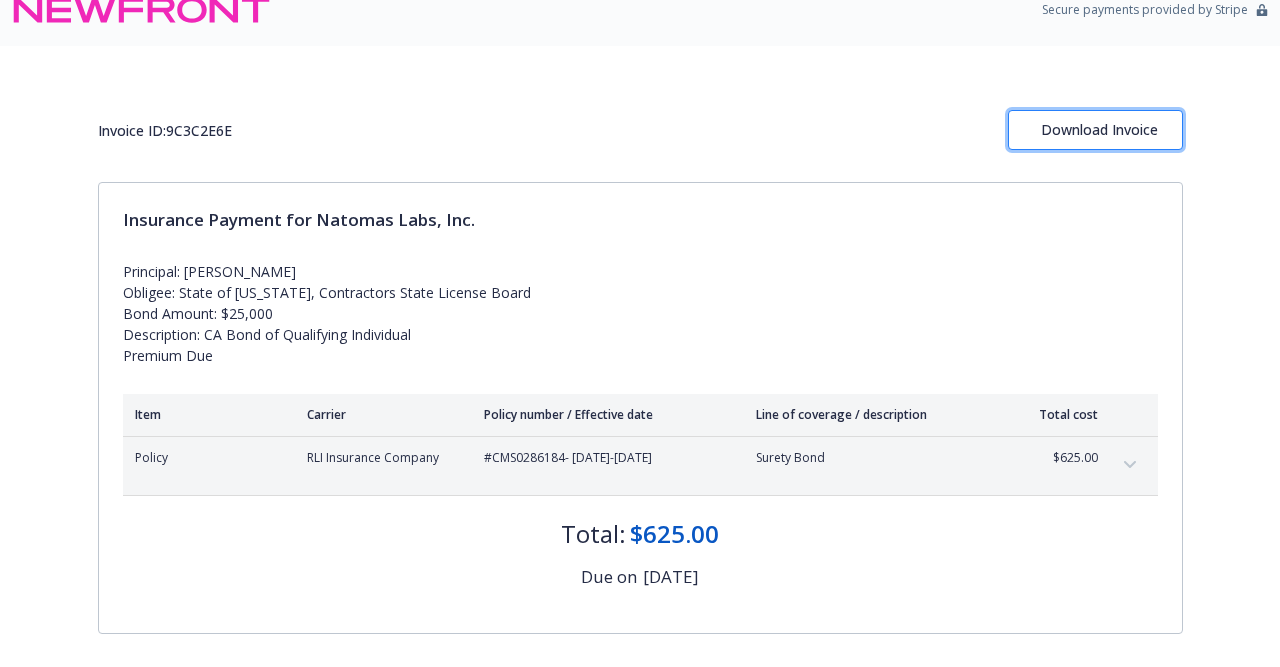 click on "Download Invoice" at bounding box center [1095, 130] 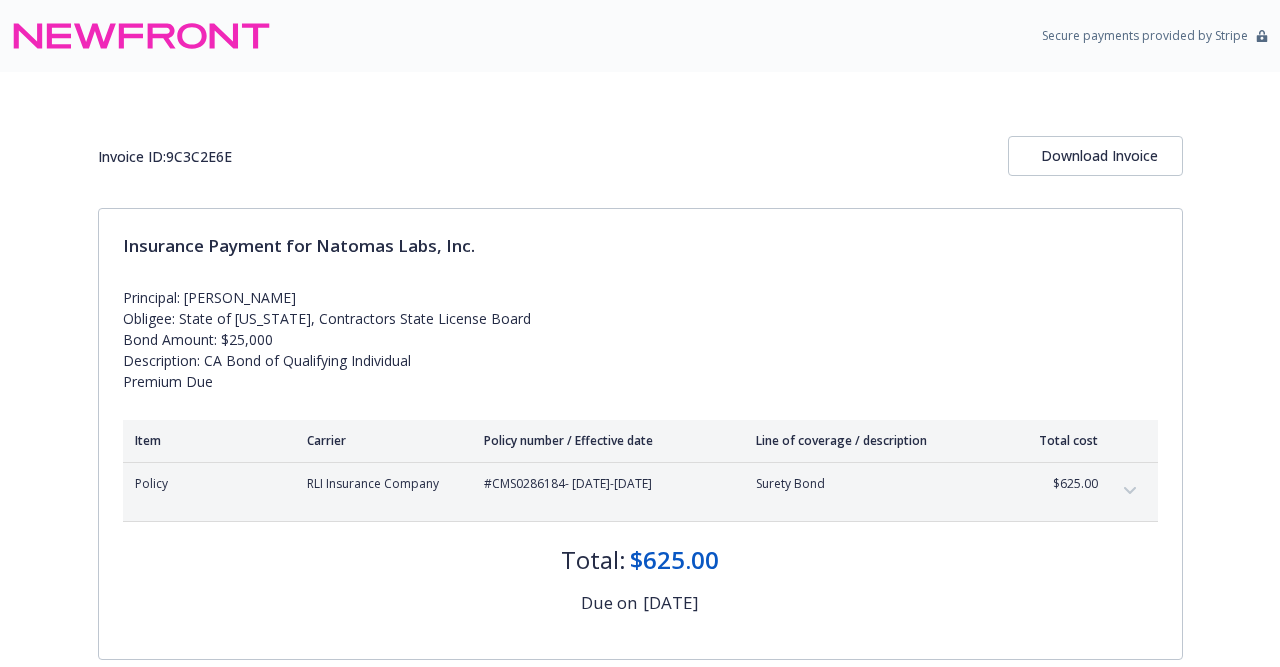 scroll, scrollTop: 0, scrollLeft: 0, axis: both 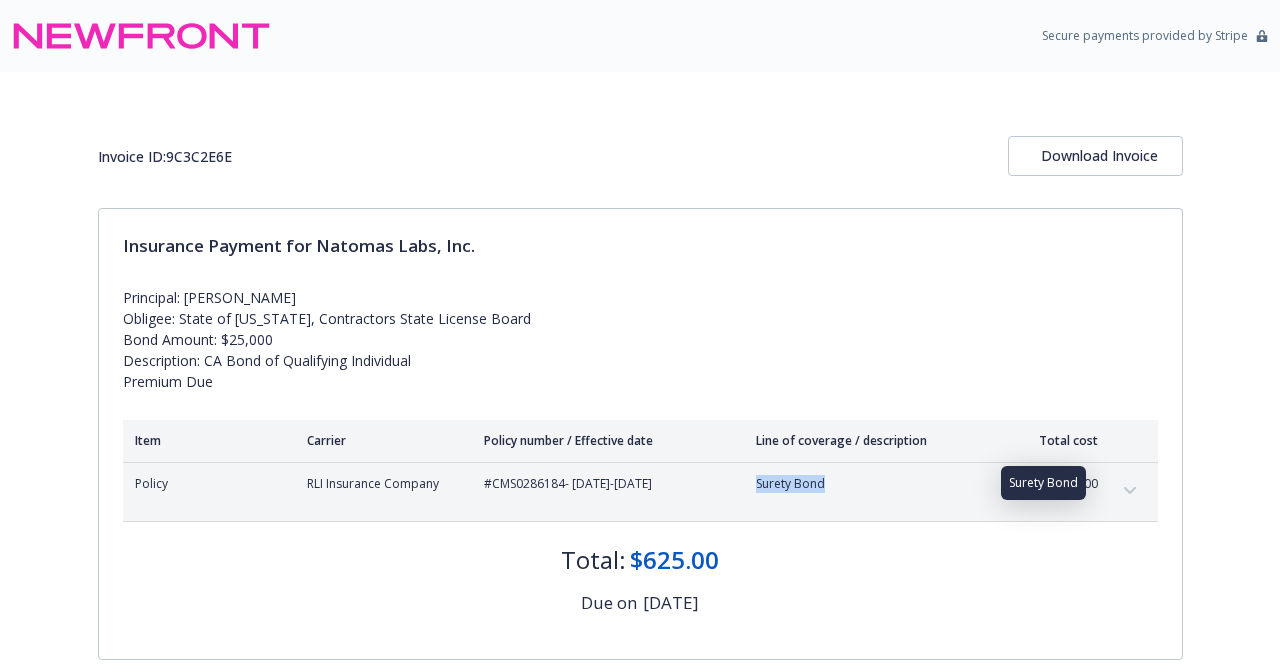 drag, startPoint x: 755, startPoint y: 481, endPoint x: 823, endPoint y: 487, distance: 68.26419 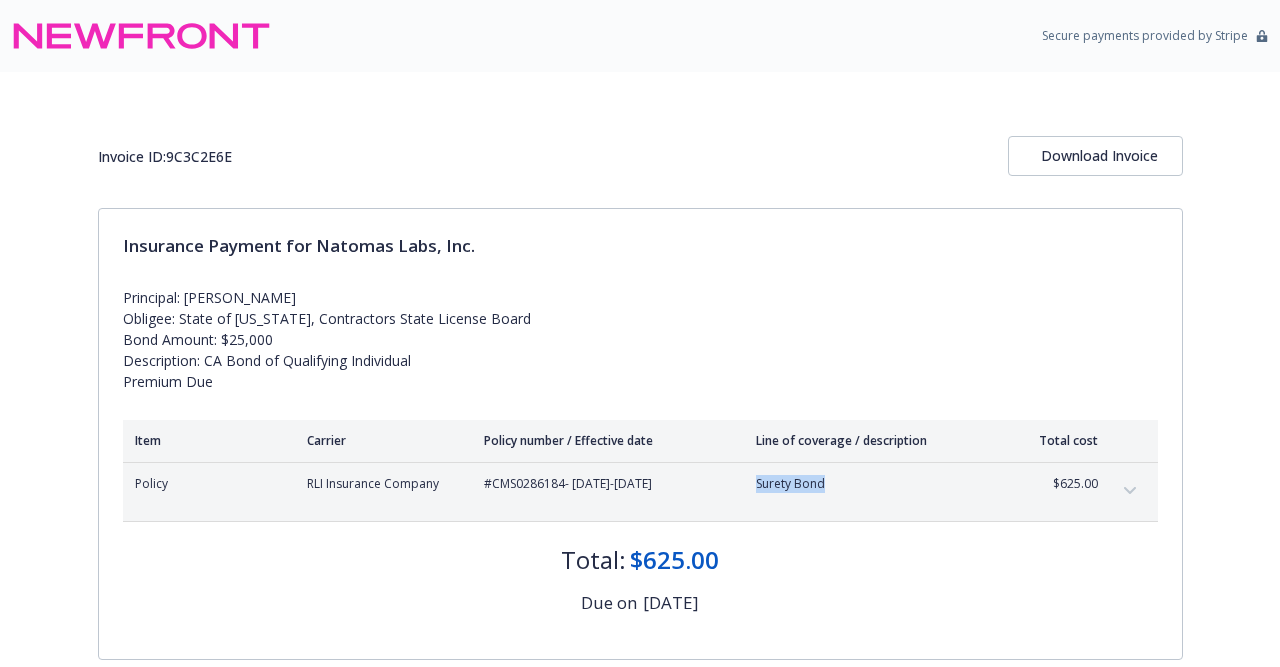 copy on "Surety Bond" 